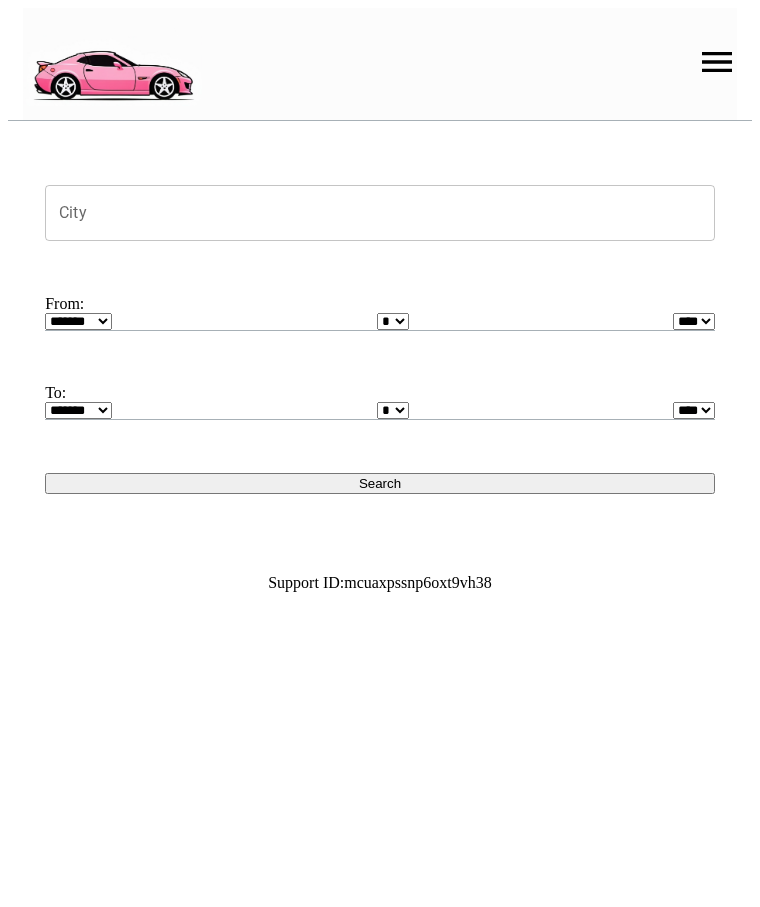 scroll, scrollTop: 0, scrollLeft: 0, axis: both 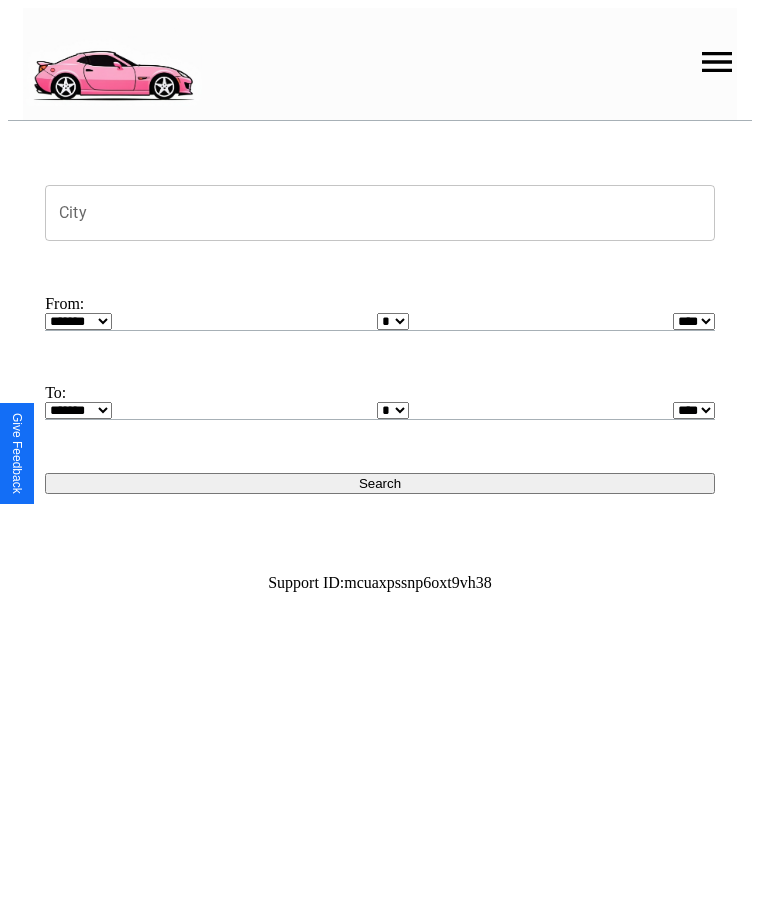 click at bounding box center (717, 62) 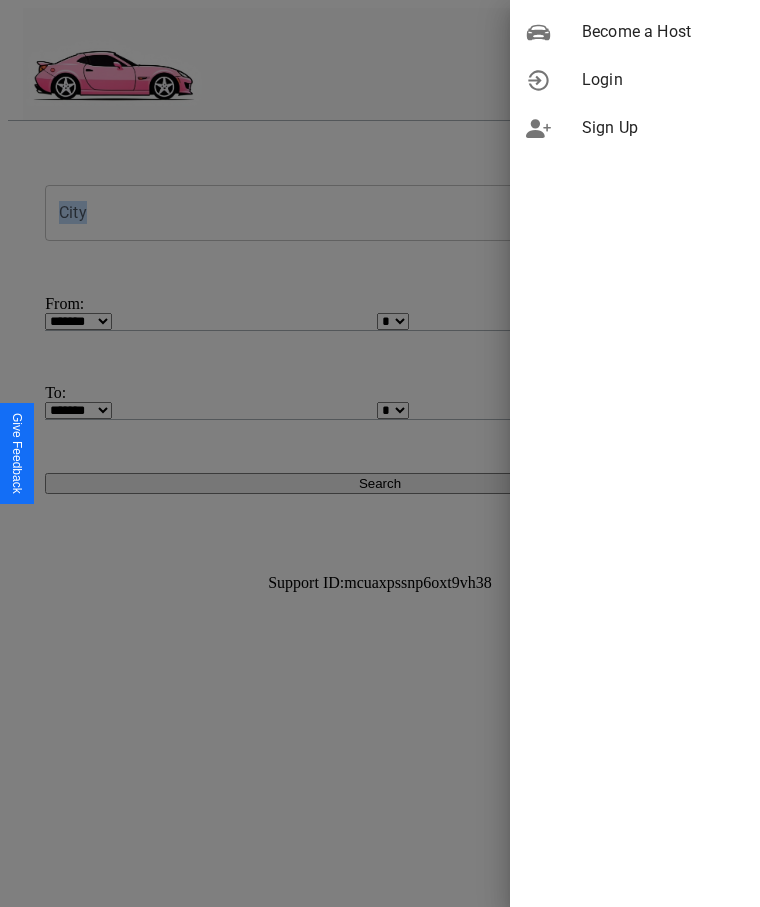 click on "Login" at bounding box center [663, 80] 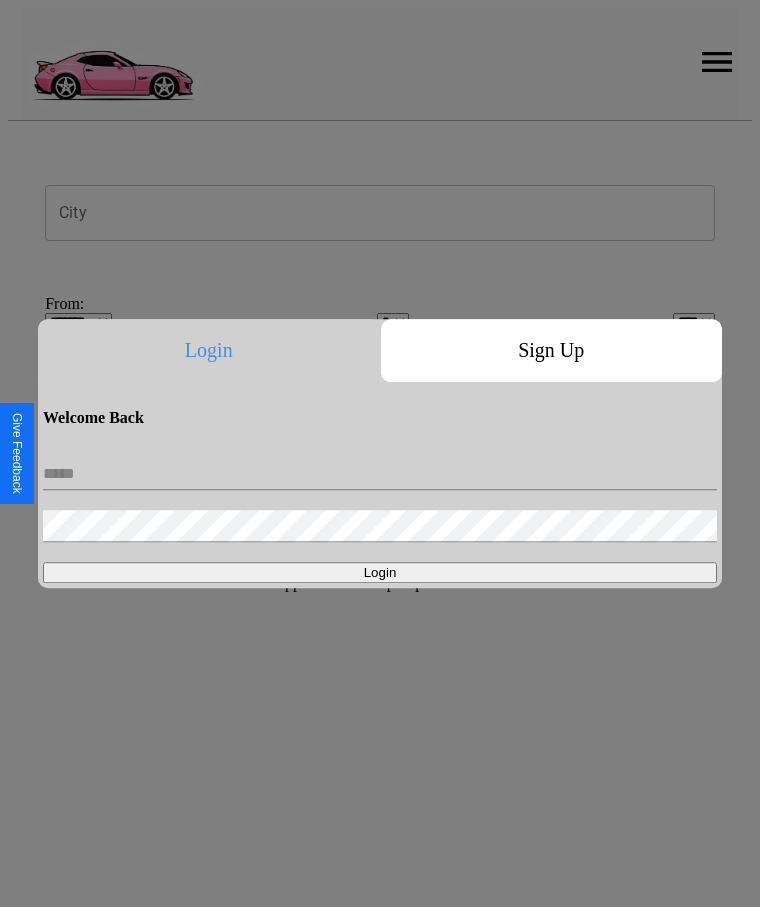 click at bounding box center [380, 474] 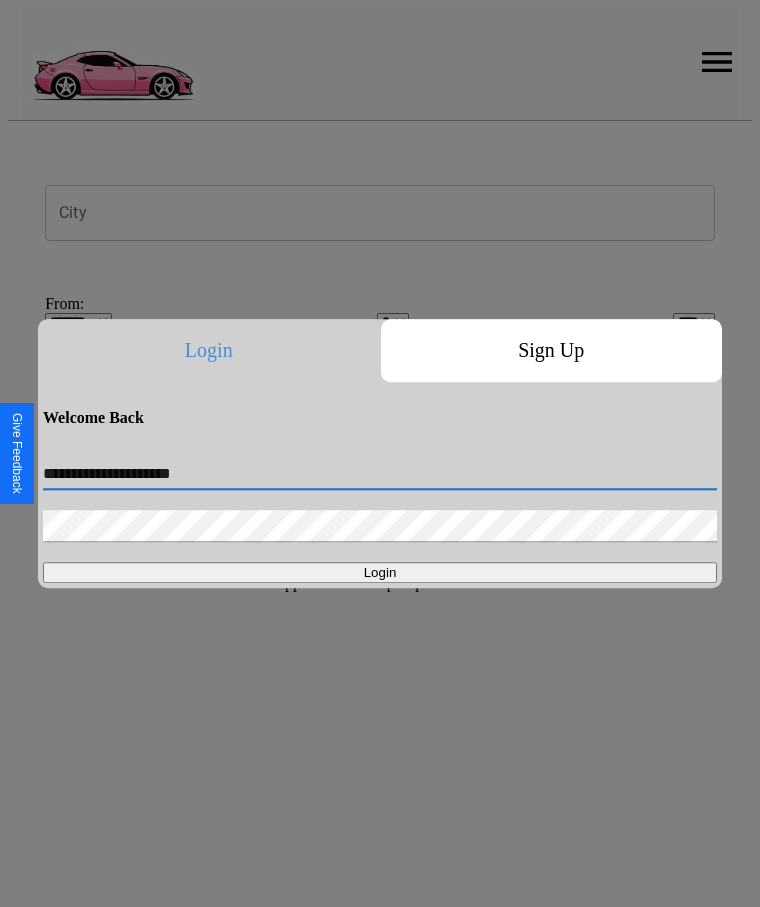 type on "**********" 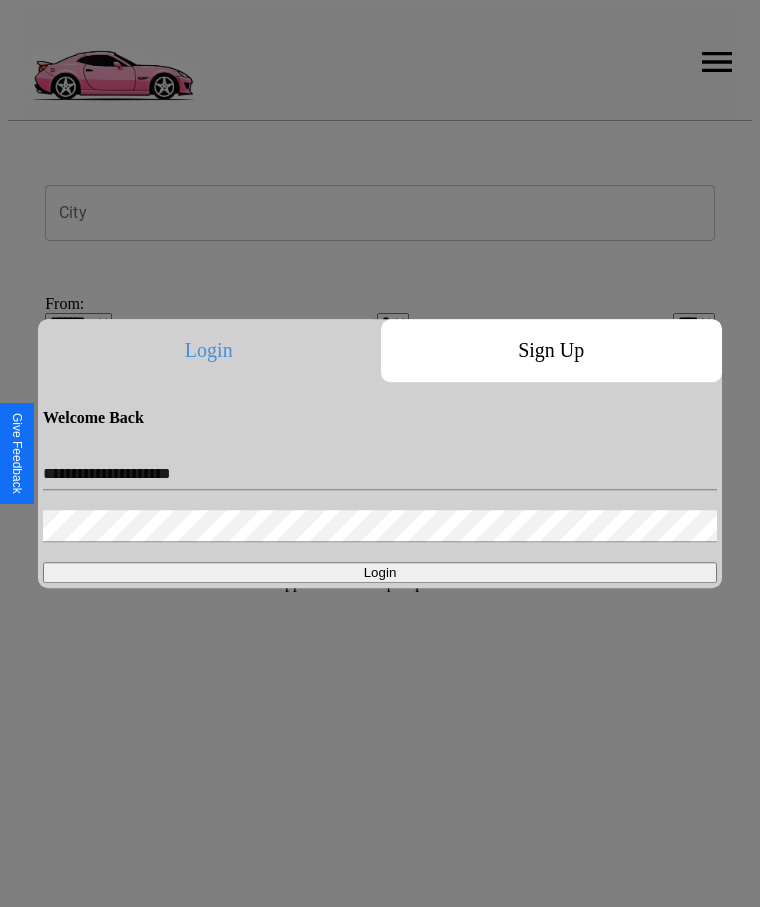 click on "Login" at bounding box center (380, 572) 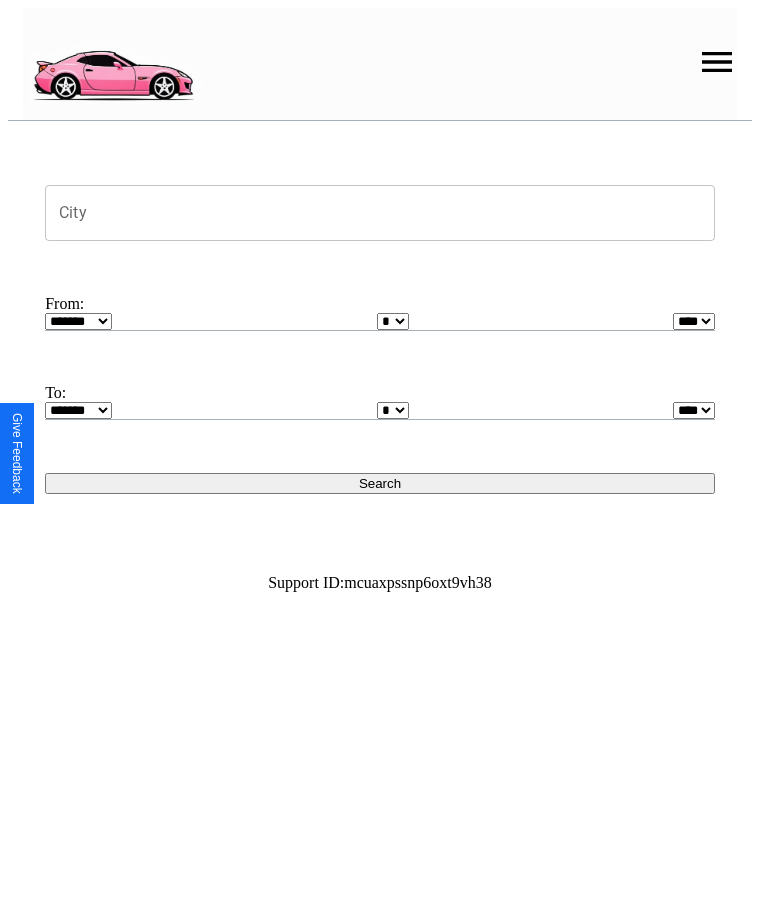 click on "City" at bounding box center [380, 213] 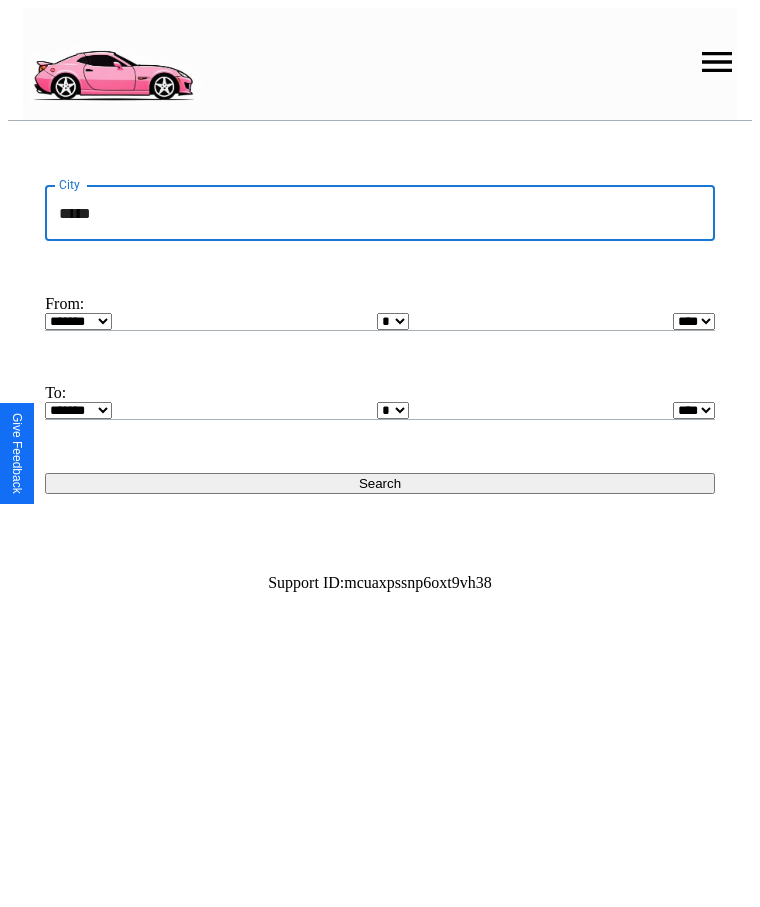 type on "*****" 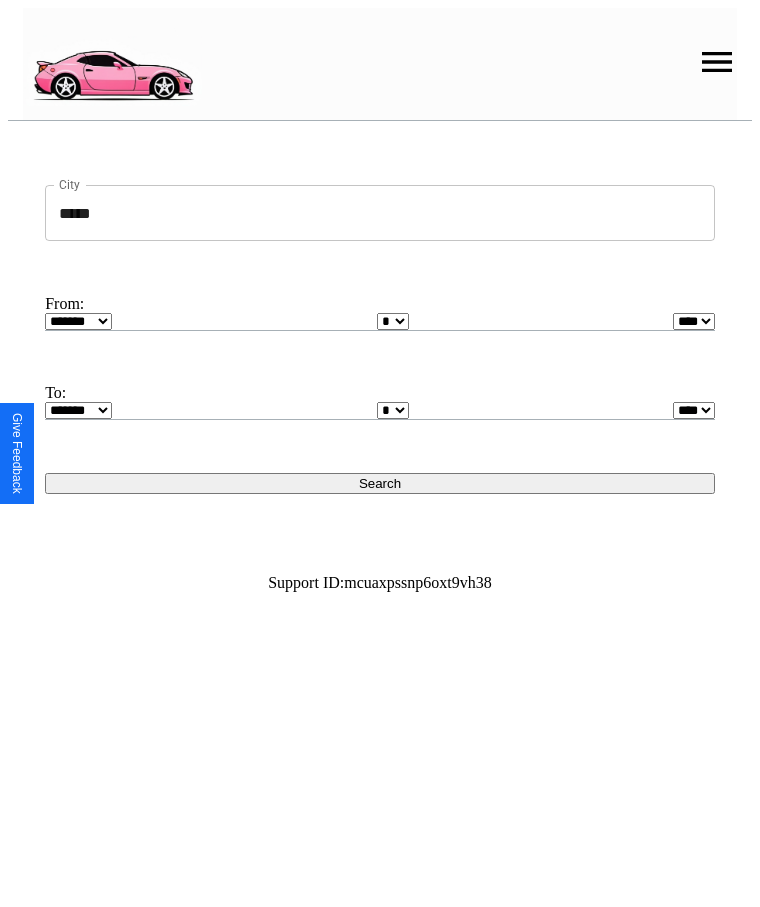 click on "******* ******** ***** ***** *** **** **** ****** ********* ******* ******** ********" at bounding box center (78, 321) 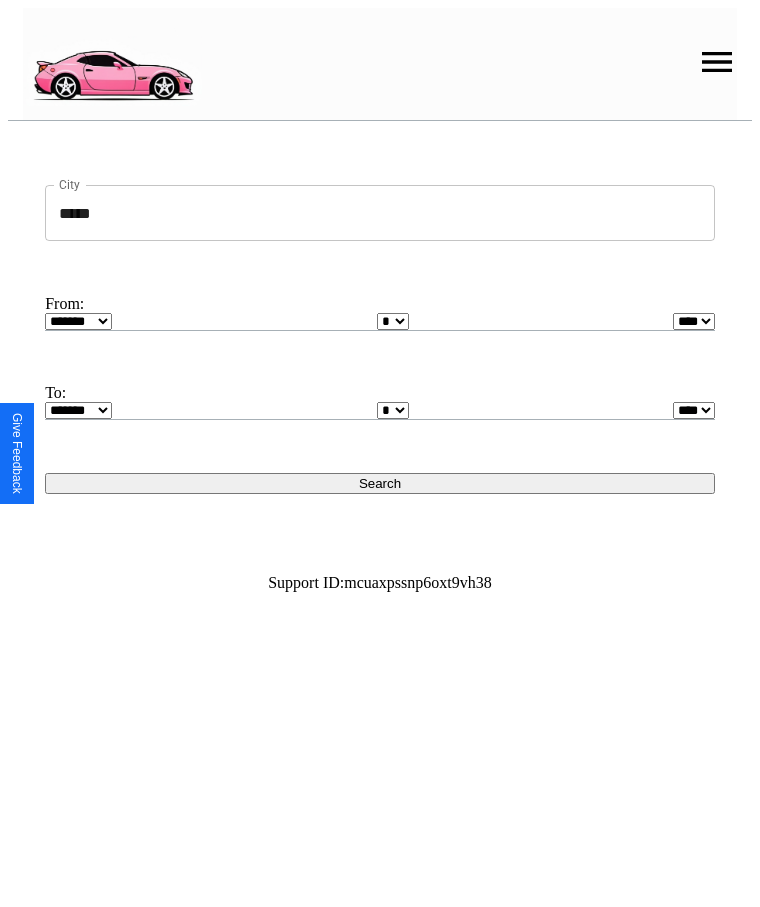click on "* * * * * * * * * ** ** ** ** ** ** ** ** ** ** ** ** ** ** ** ** ** ** ** ** ** **" at bounding box center (393, 321) 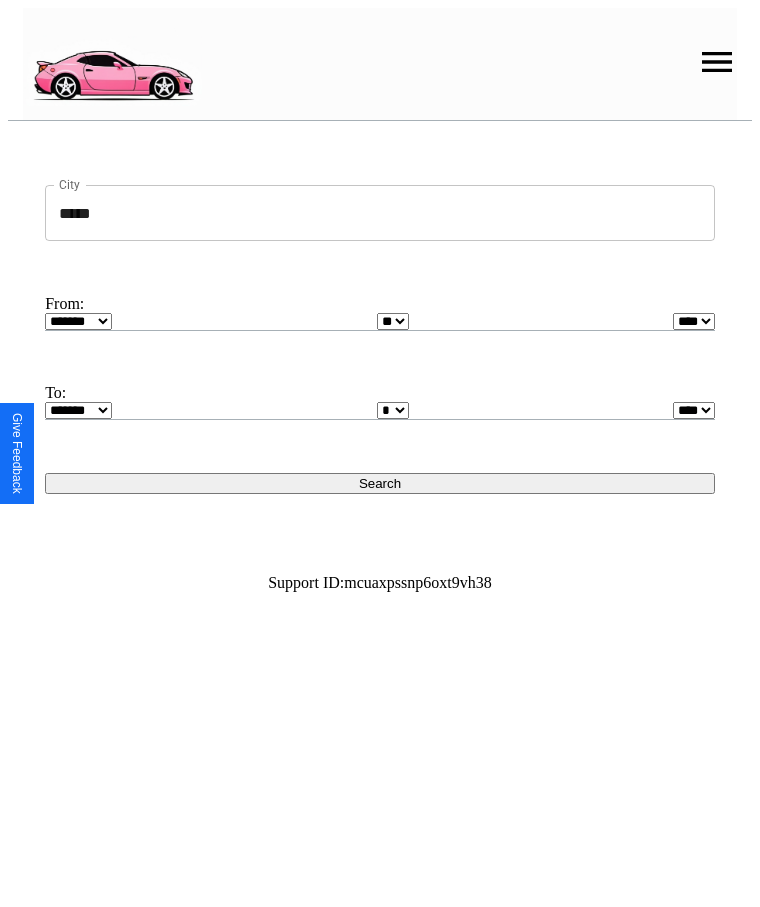 click on "**** **** **** **** **** **** **** **** **** ****" at bounding box center [694, 321] 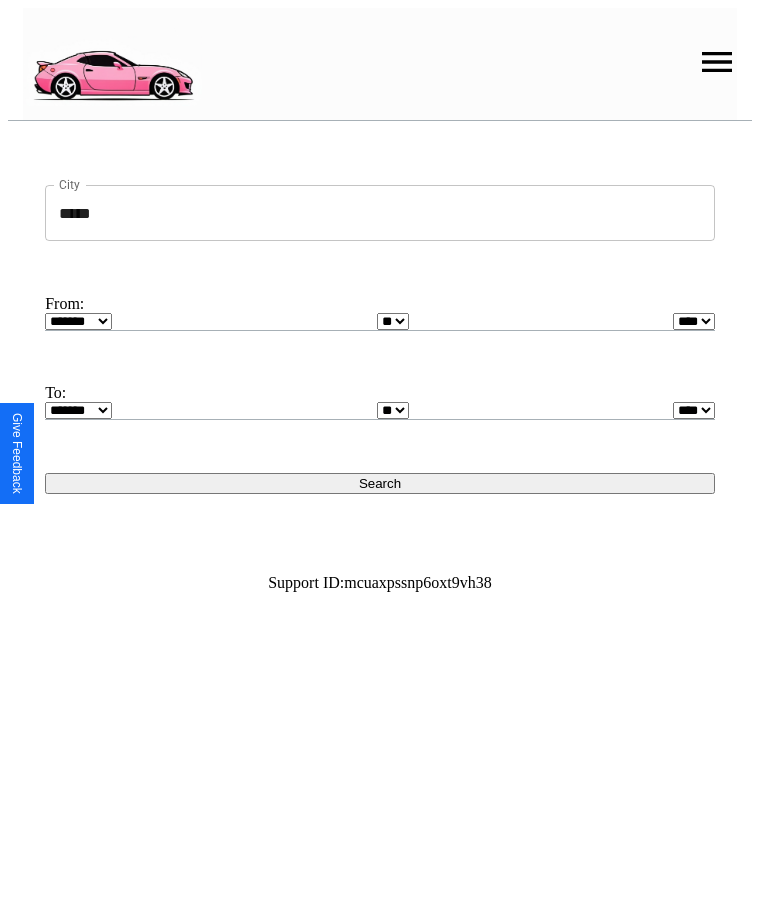 click on "******* ******** ***** ***** *** **** **** ****** ********* ******* ******** ********" at bounding box center (78, 410) 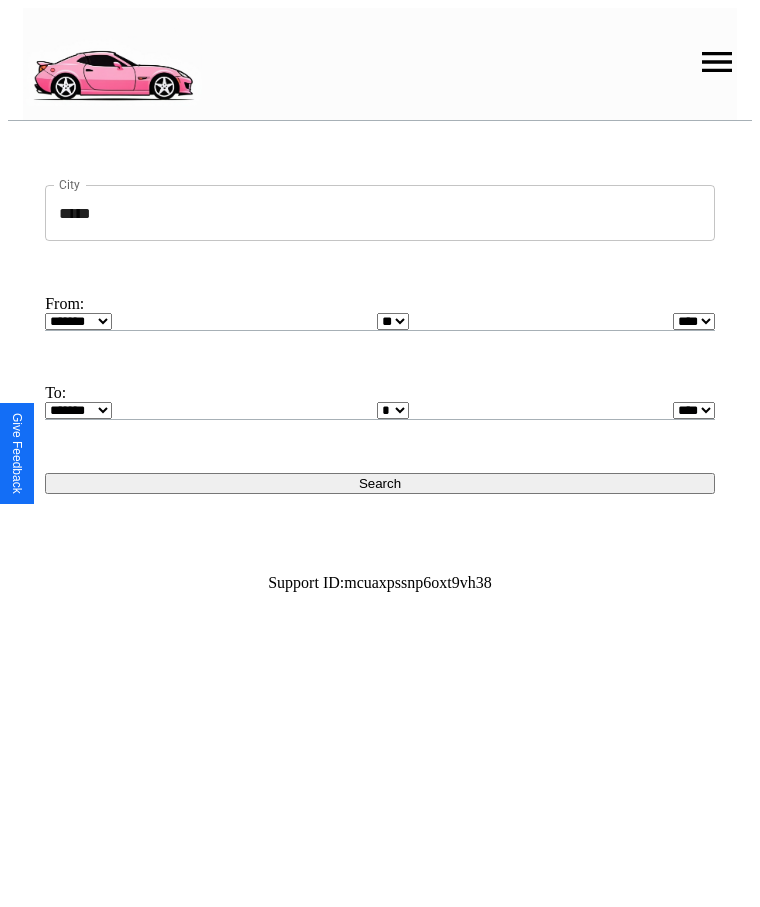 click on "Search" at bounding box center [380, 483] 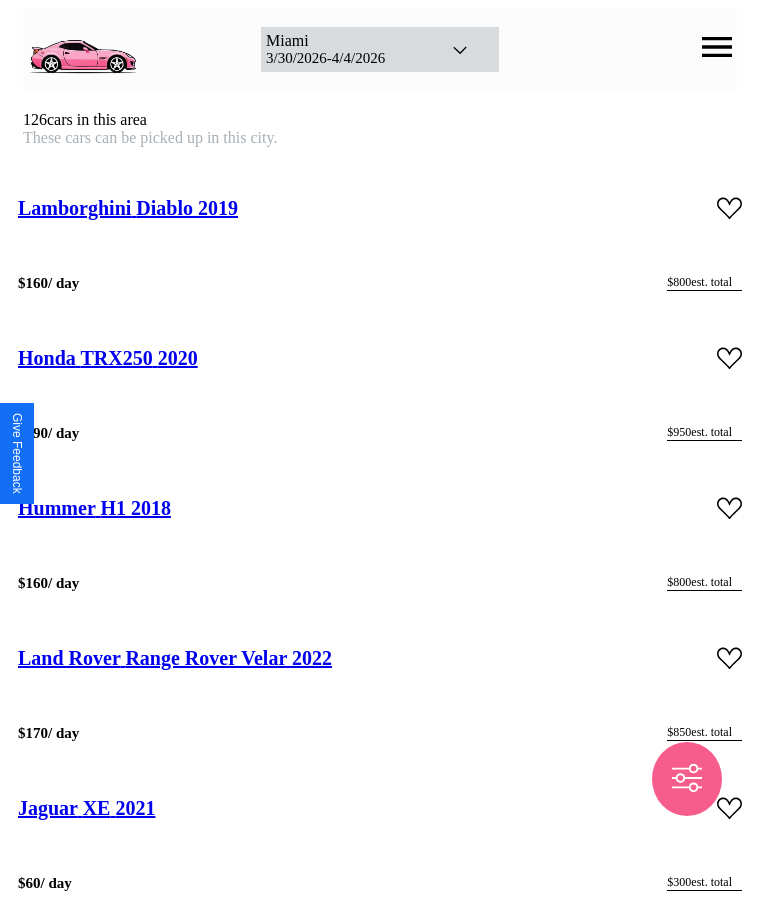 scroll, scrollTop: 20656, scrollLeft: 0, axis: vertical 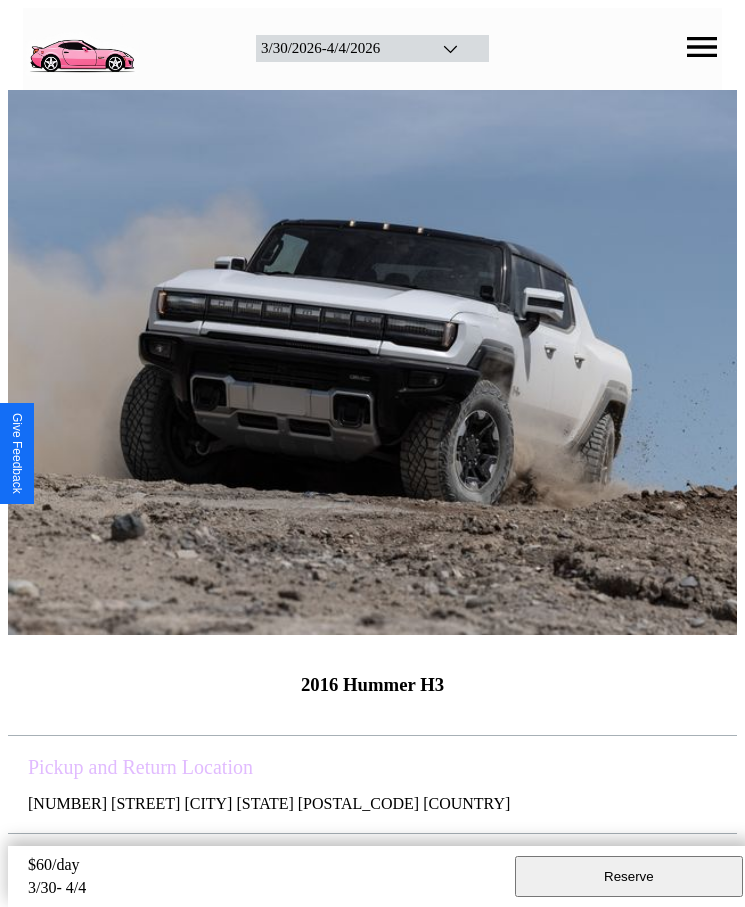 click on "$ 60 /day" at bounding box center (266, 867) 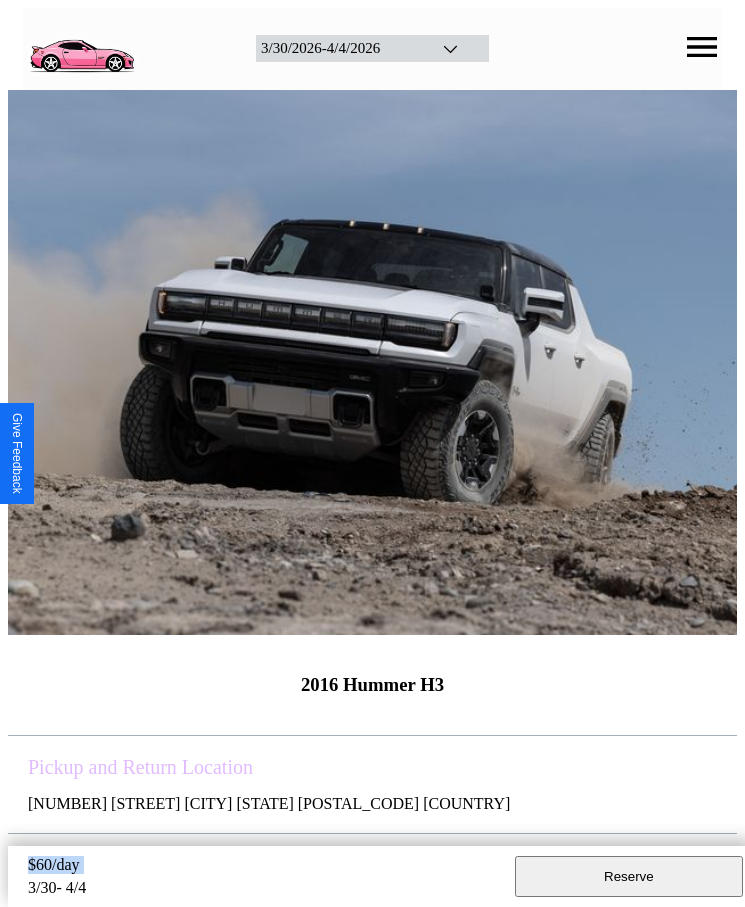 click on "$ 60 /day" at bounding box center (266, 867) 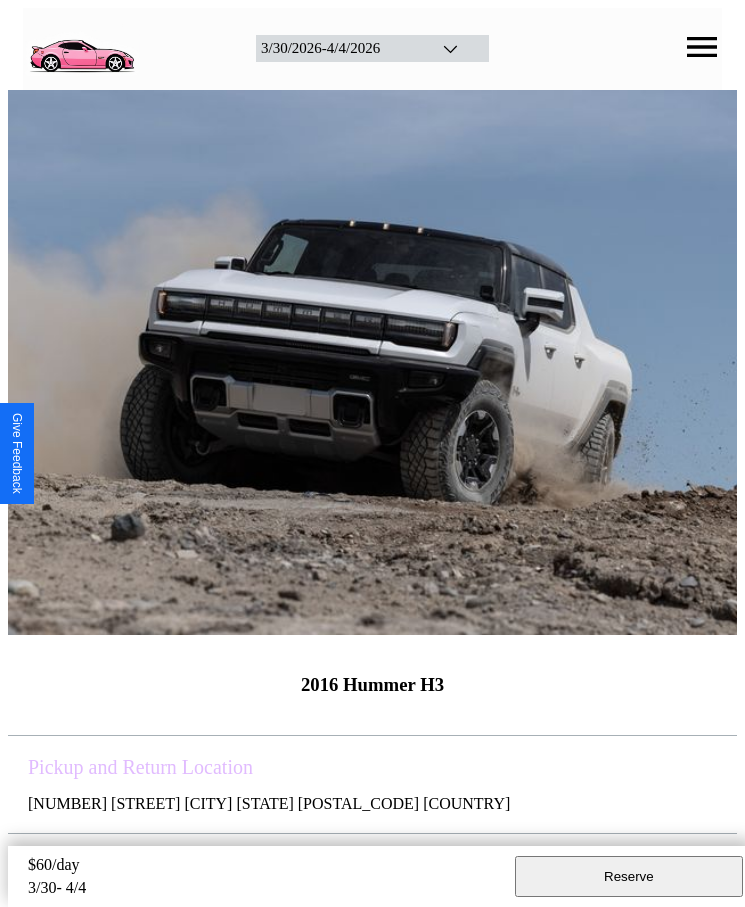 click on "$ 60 /day" at bounding box center [266, 867] 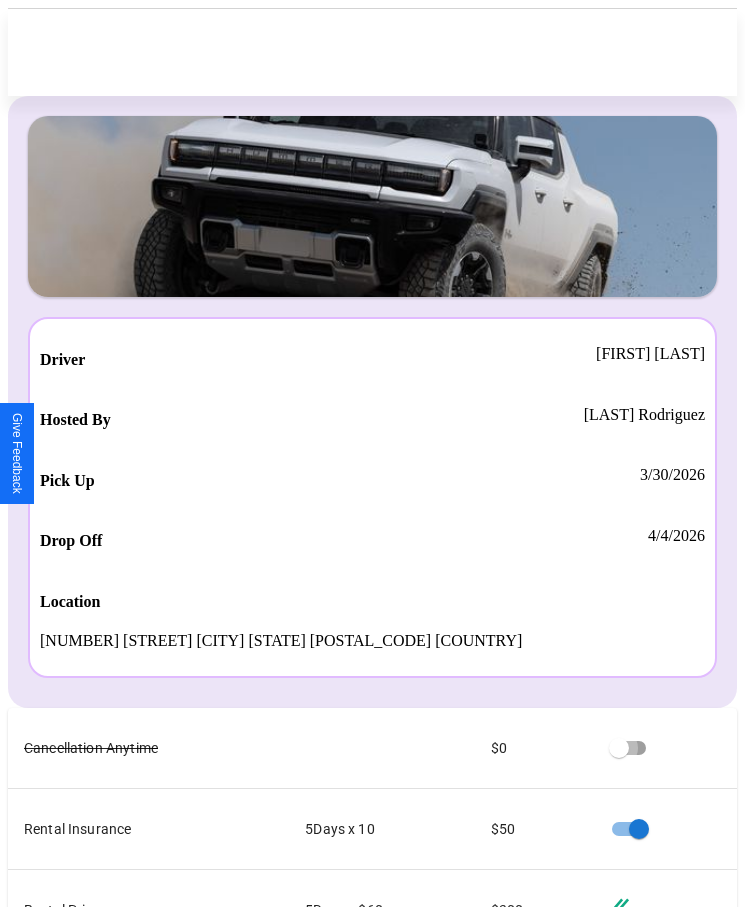 scroll, scrollTop: 23, scrollLeft: 0, axis: vertical 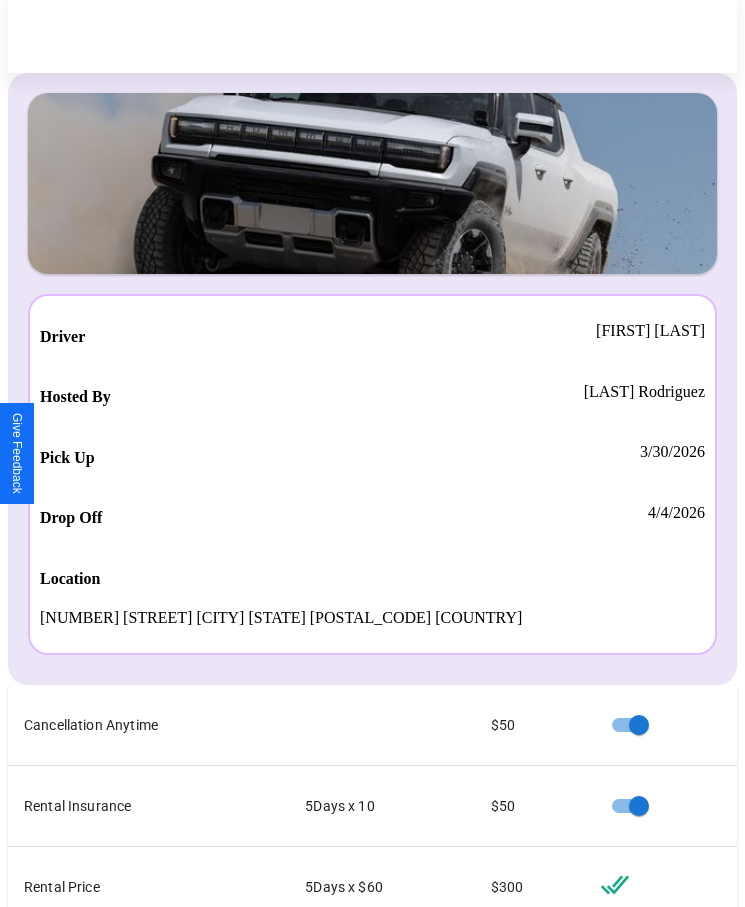 click on "Checkout" at bounding box center [530, 1118] 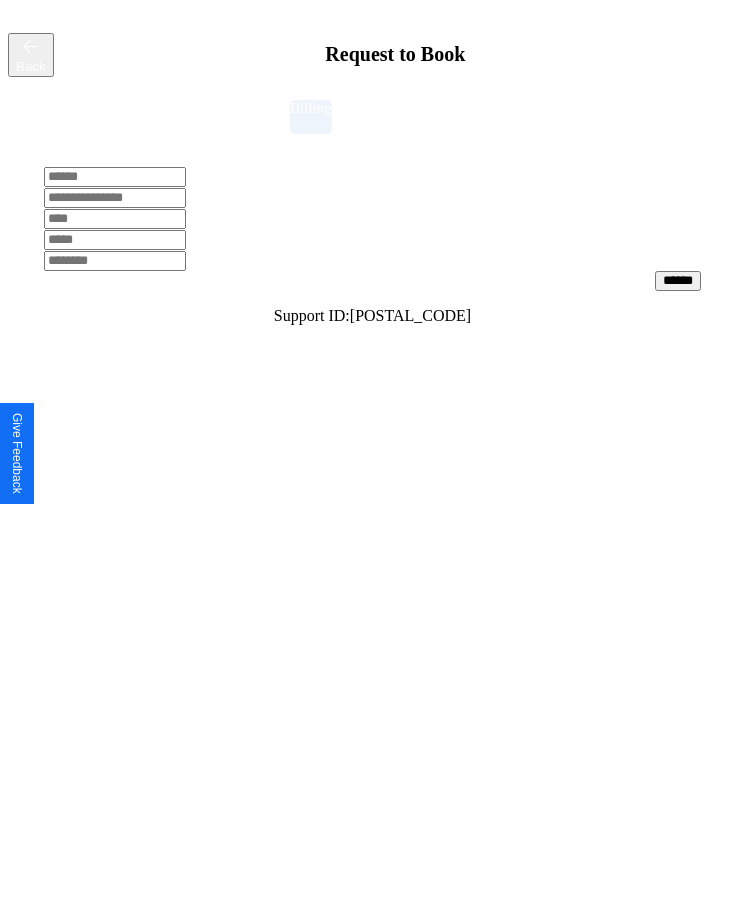scroll, scrollTop: 0, scrollLeft: 0, axis: both 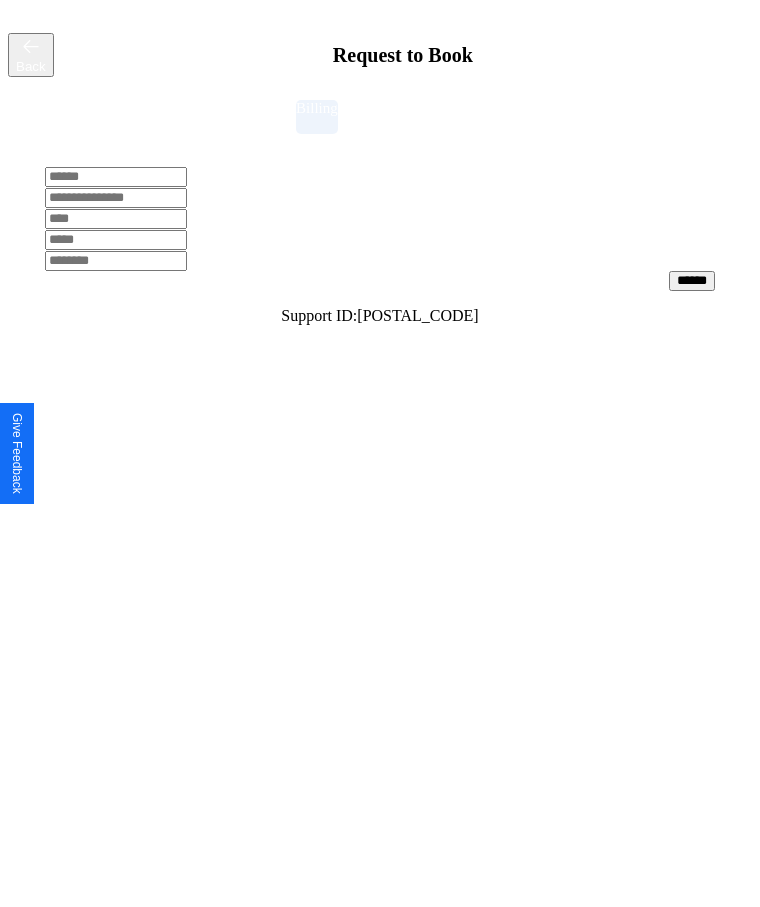 click at bounding box center [116, 177] 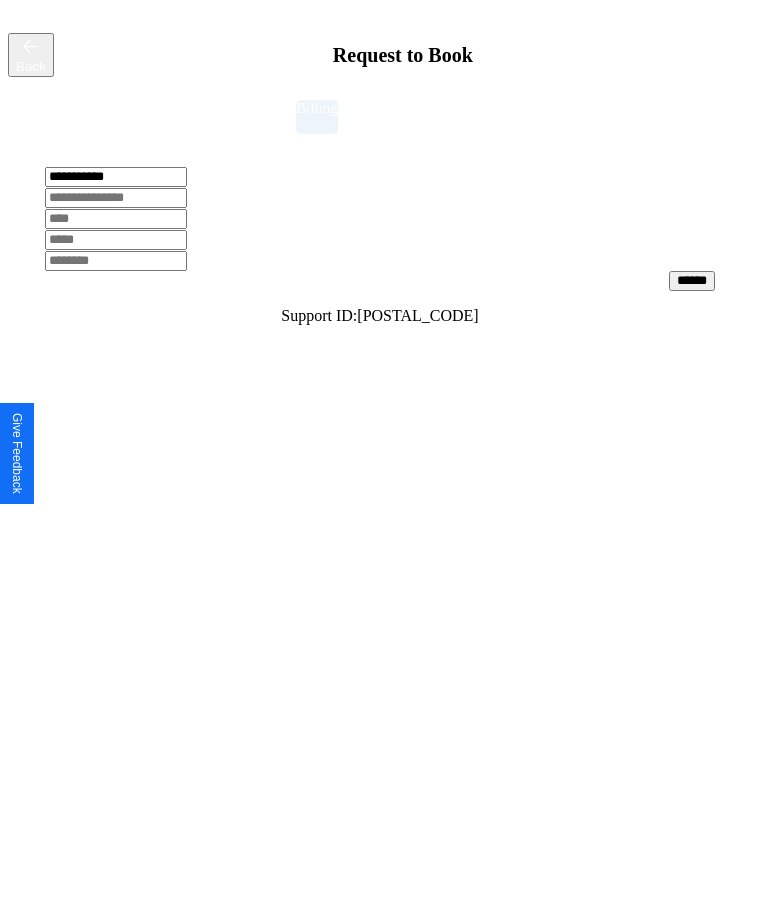 type on "**********" 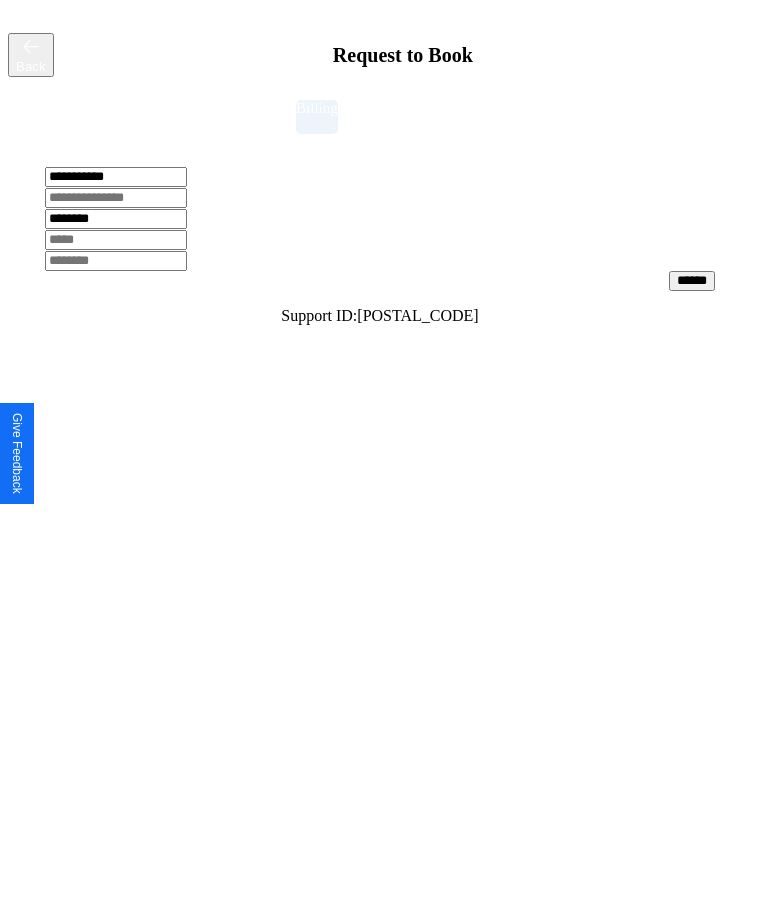 type on "********" 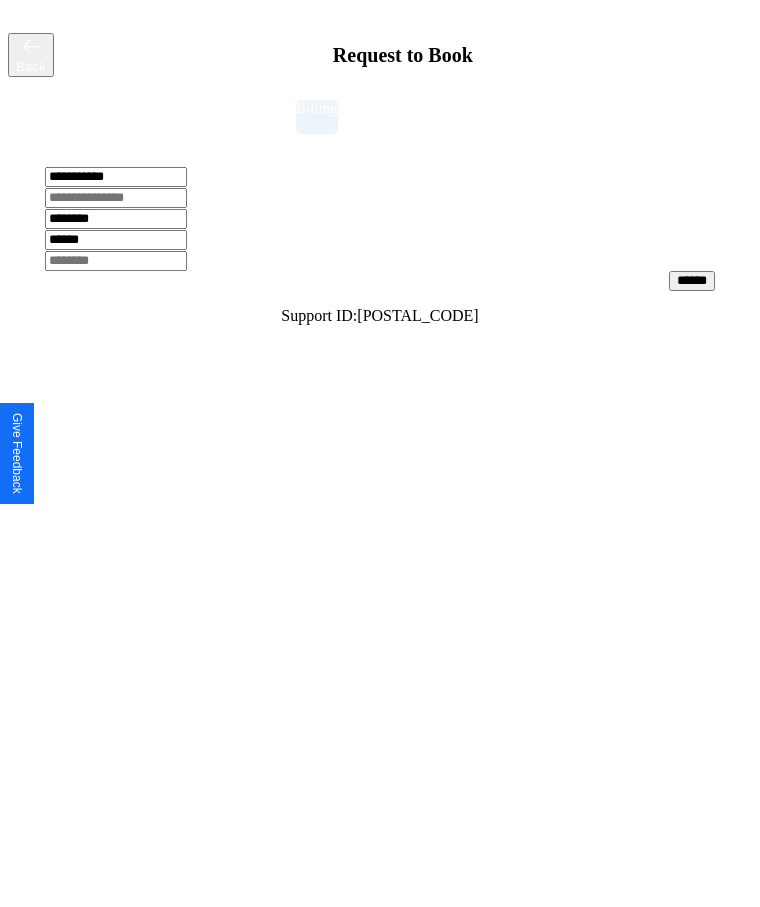type on "******" 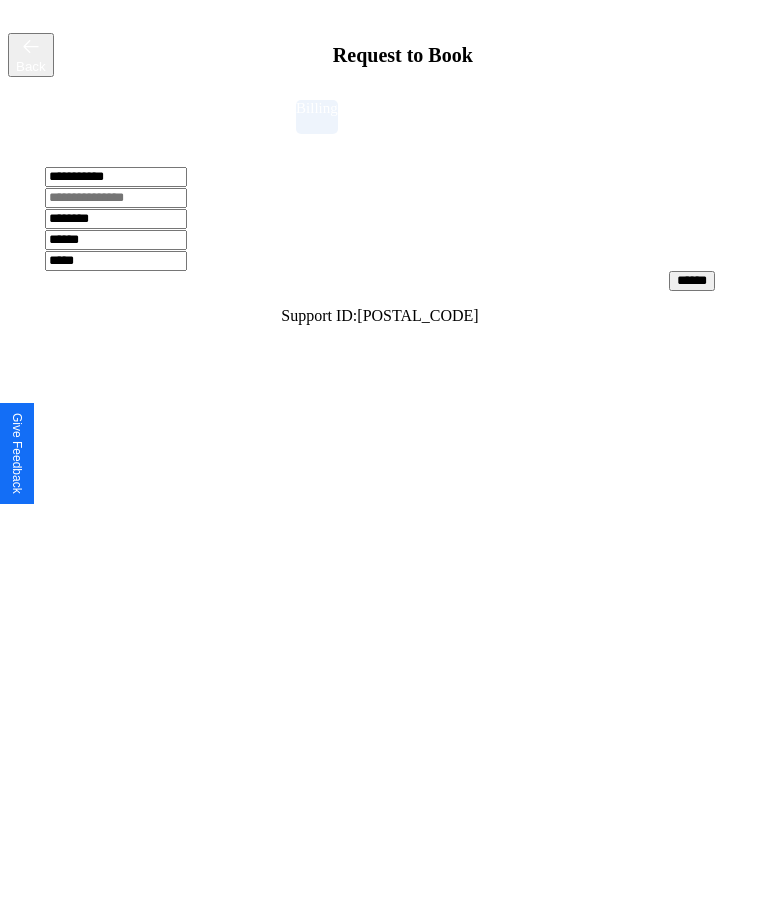 type on "*****" 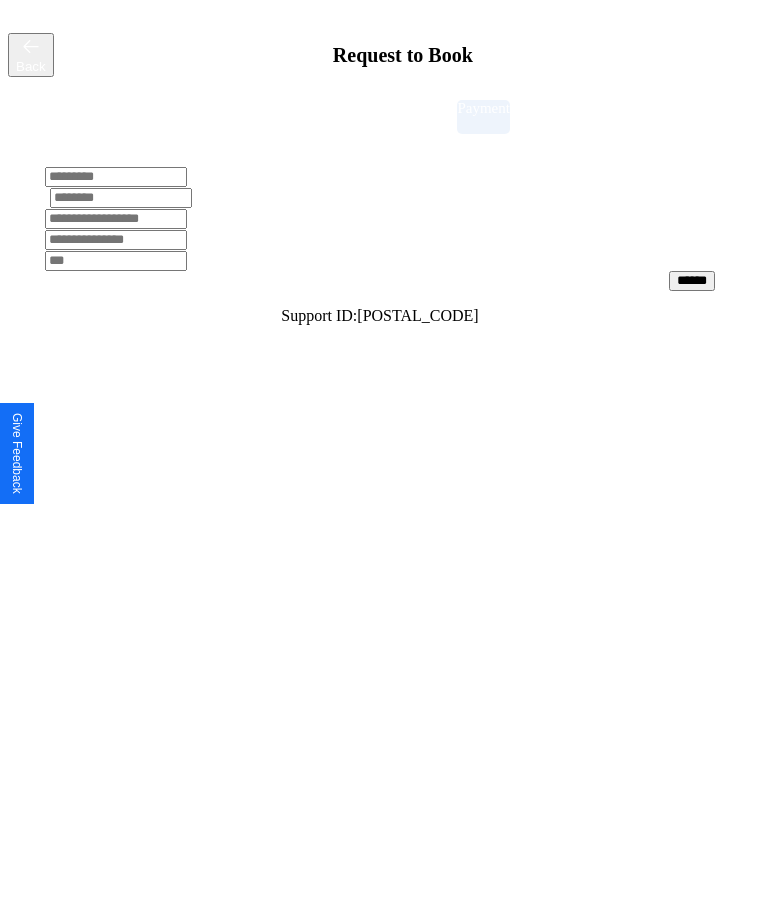 click at bounding box center [116, 177] 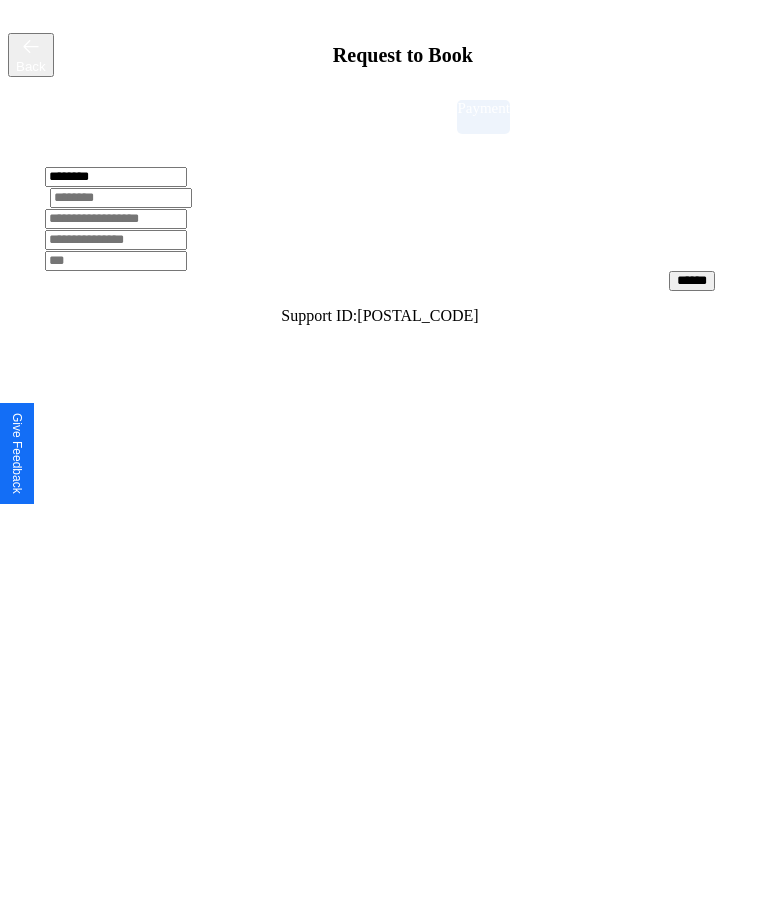 type on "********" 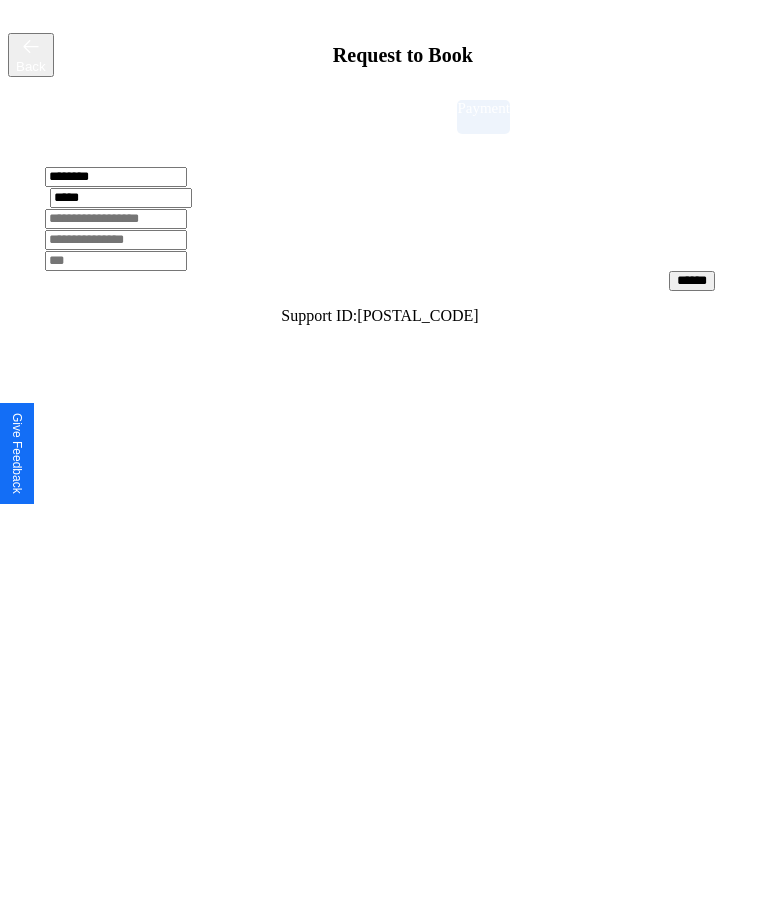 type on "*****" 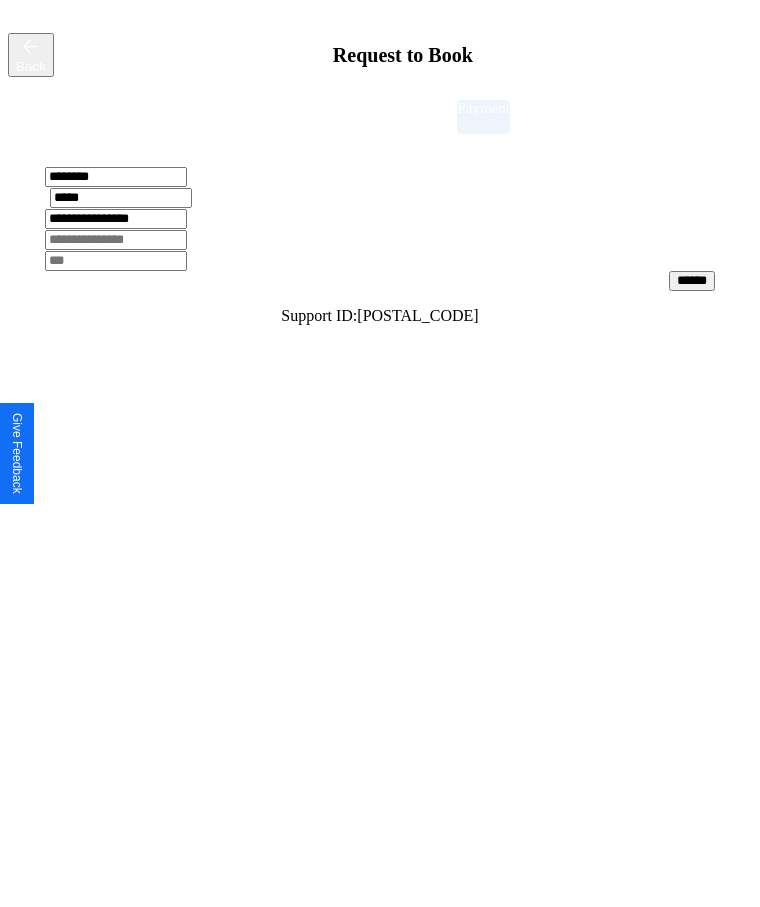 type on "**********" 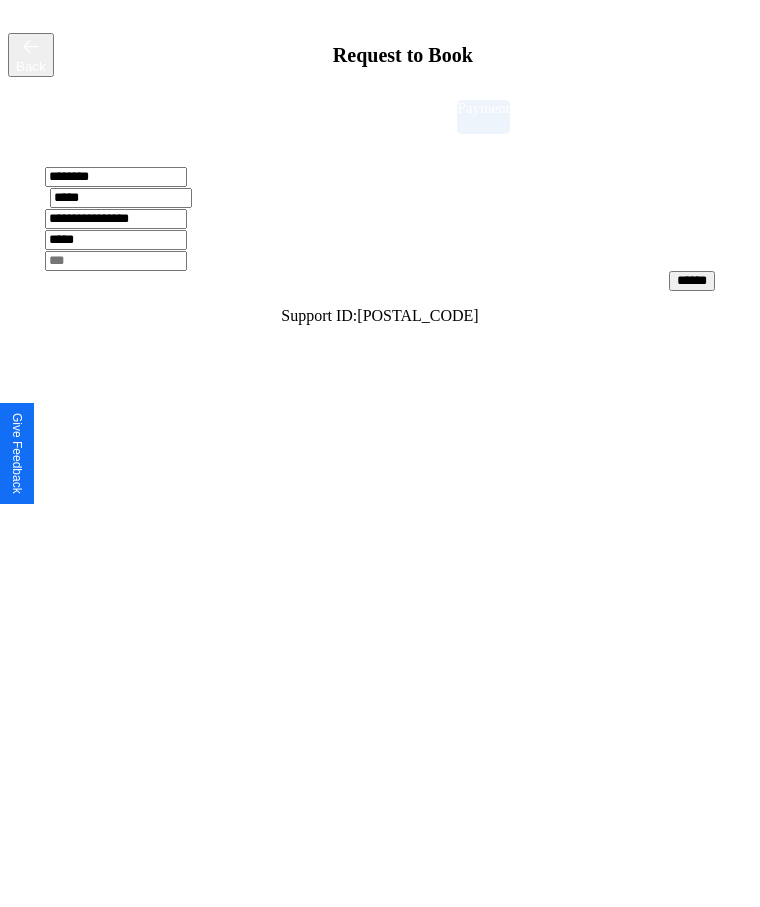 type on "*****" 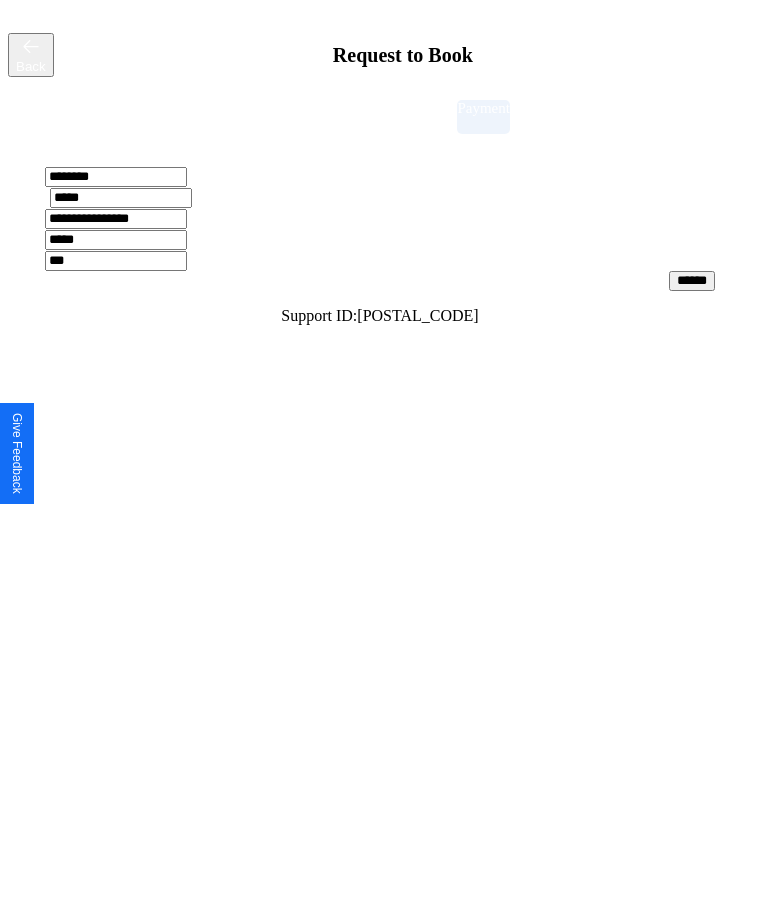 type on "***" 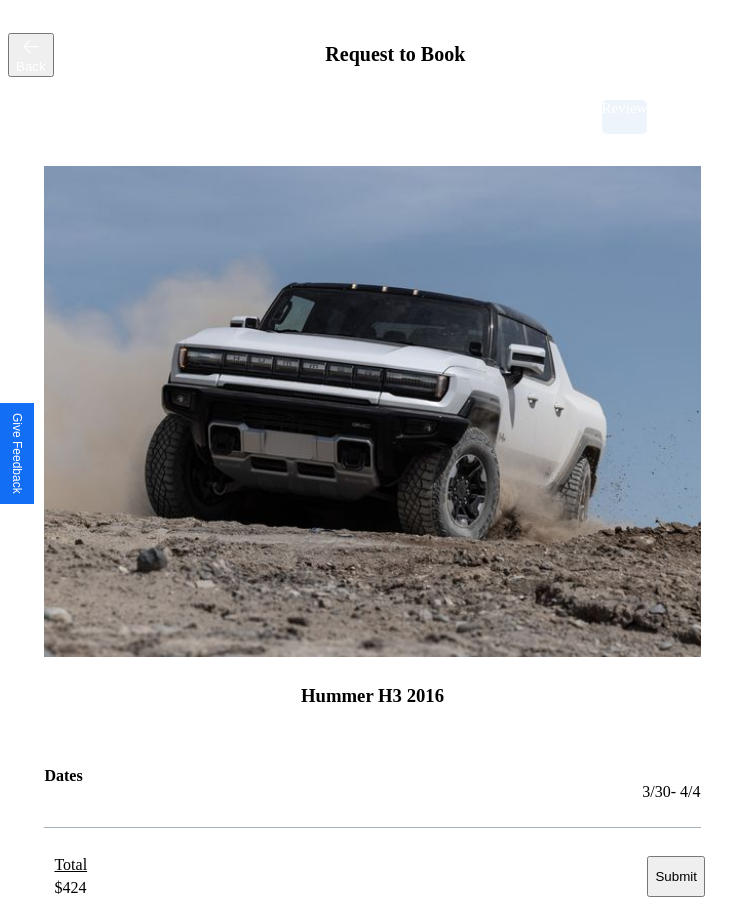 scroll, scrollTop: 2, scrollLeft: 0, axis: vertical 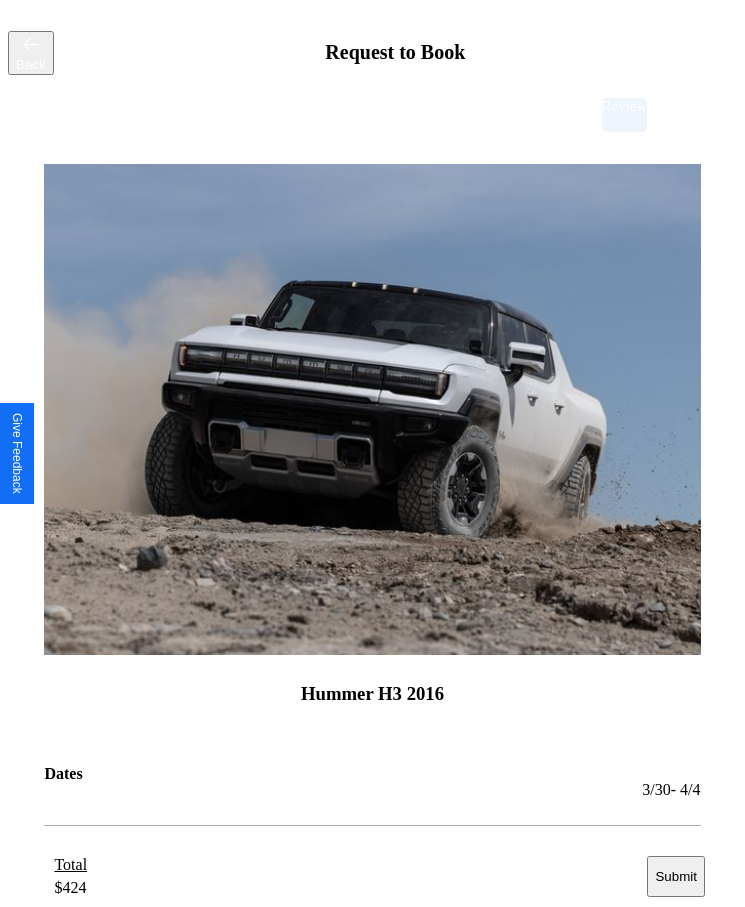 click on "Submit" at bounding box center [675, 876] 